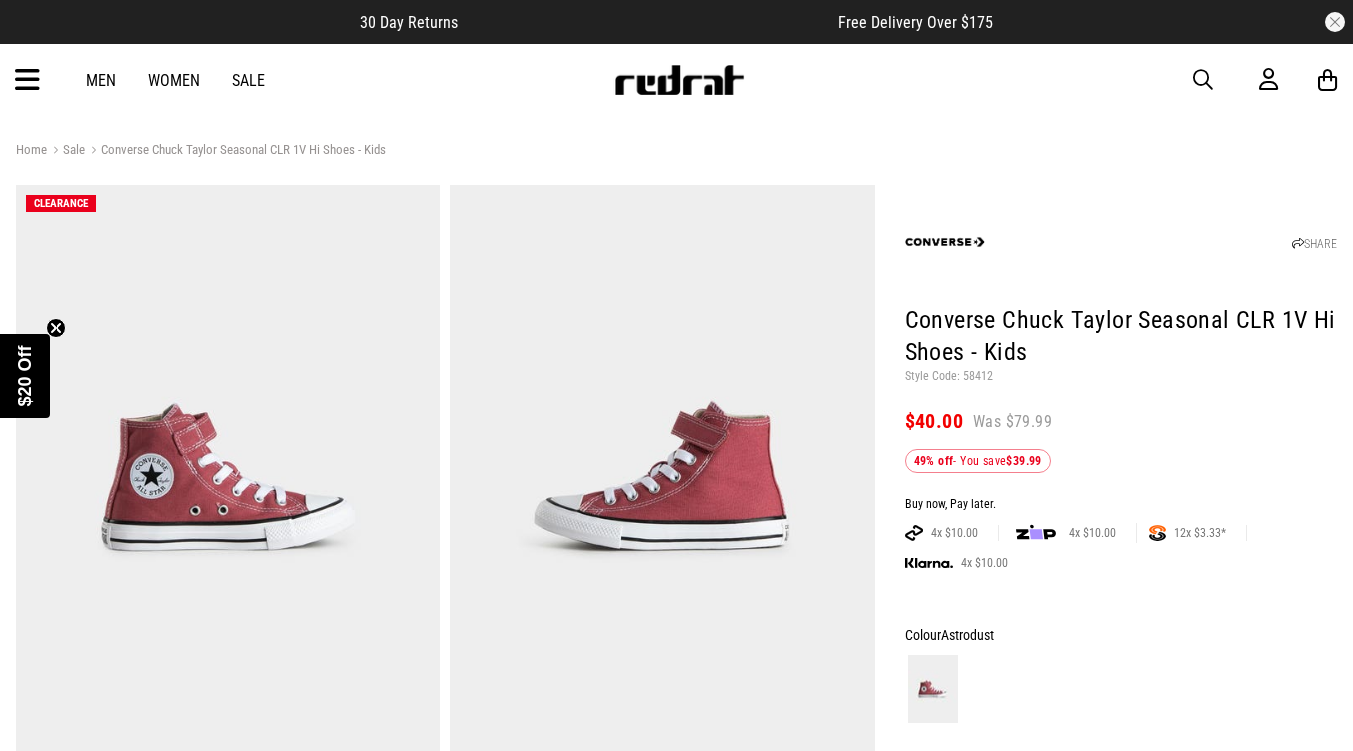 scroll, scrollTop: 0, scrollLeft: 0, axis: both 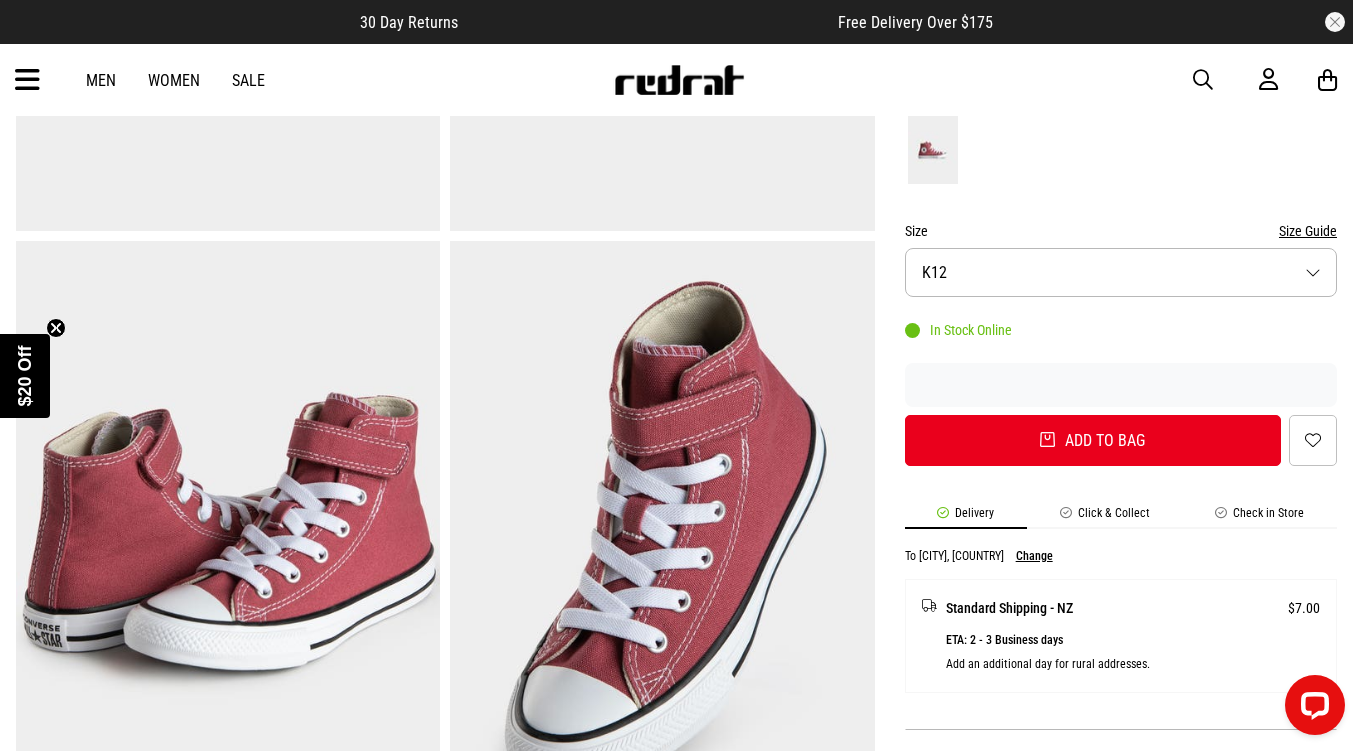 click on "Size K12" at bounding box center (1121, 272) 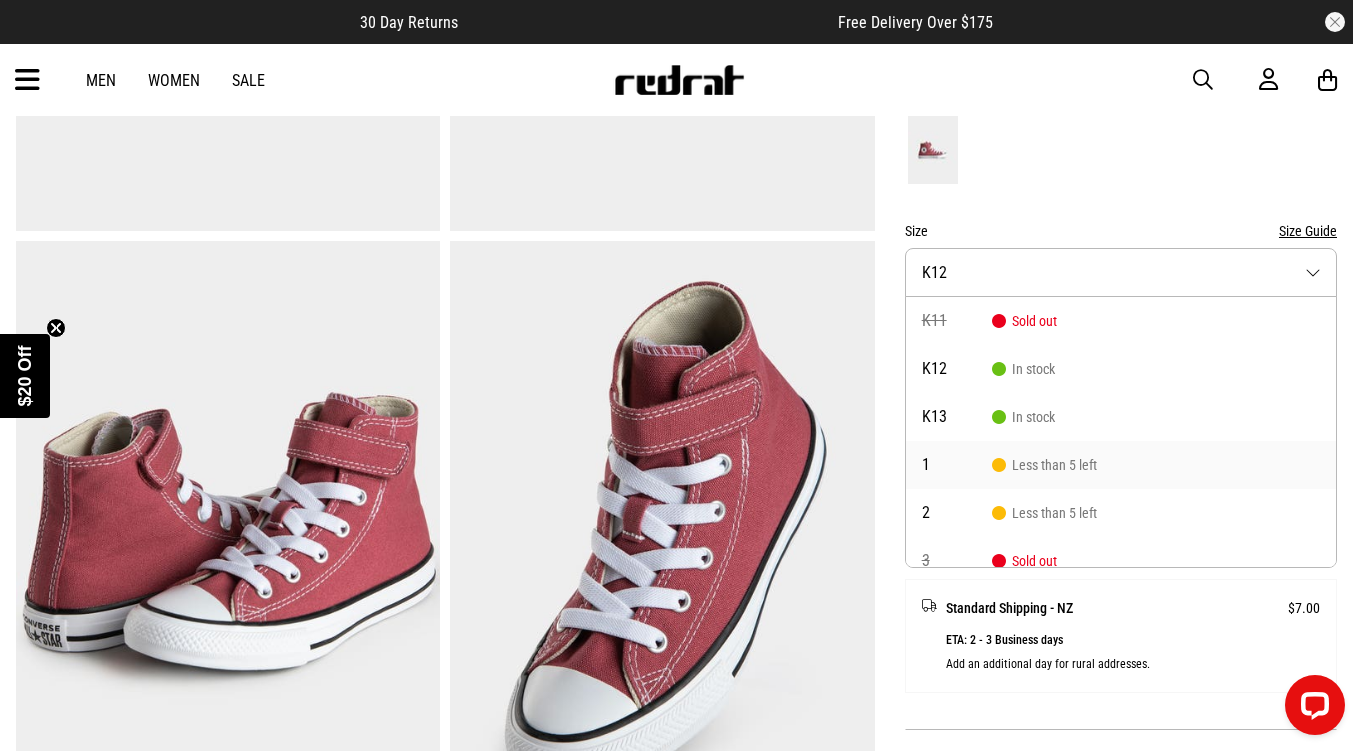 click on "Less than 5 left" at bounding box center (1044, 465) 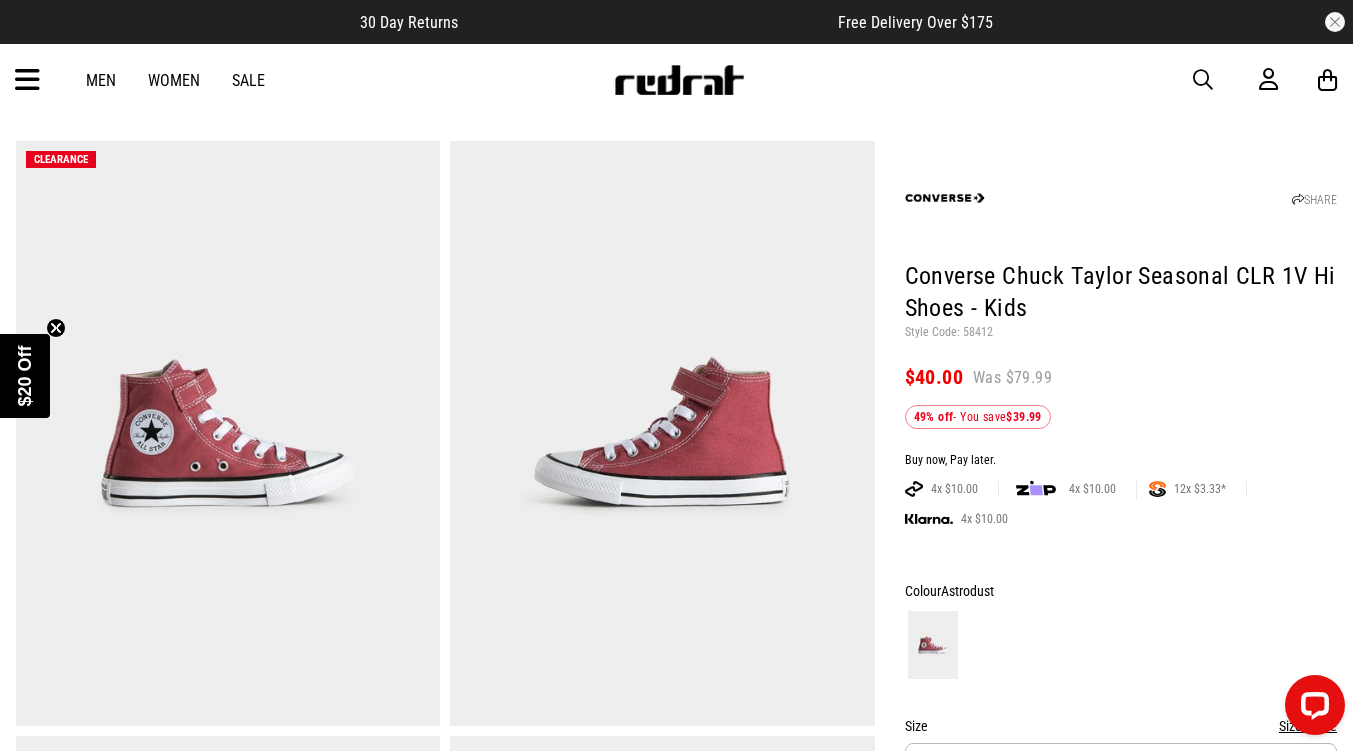 scroll, scrollTop: 0, scrollLeft: 0, axis: both 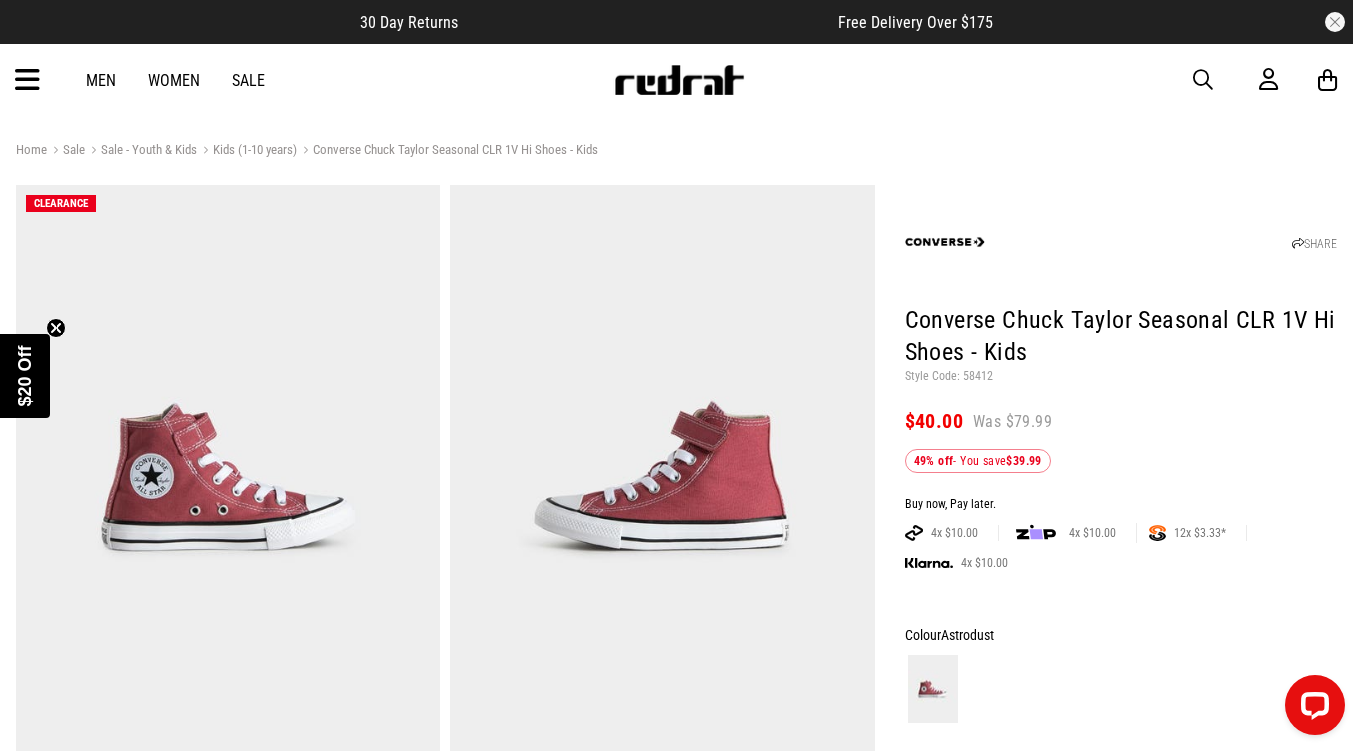 click on "Kids (1-10 years)" at bounding box center (247, 151) 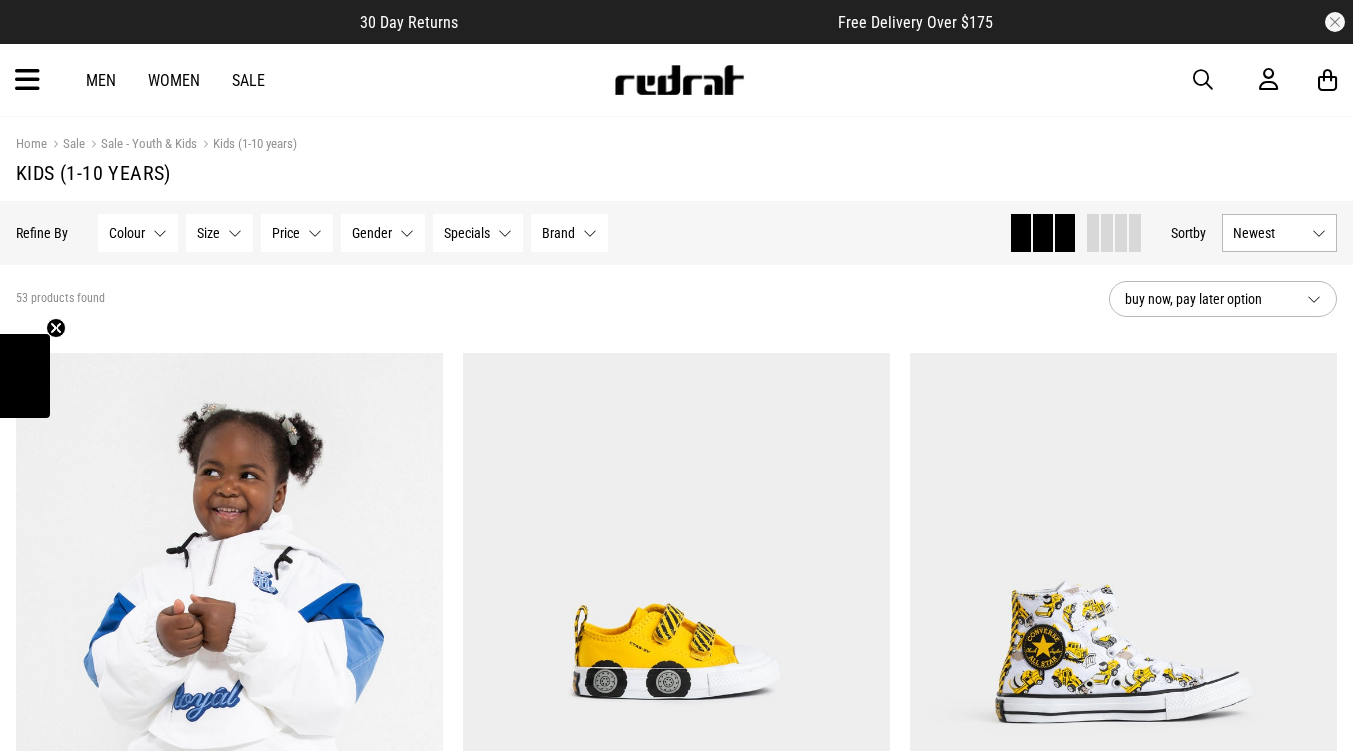 scroll, scrollTop: 0, scrollLeft: 0, axis: both 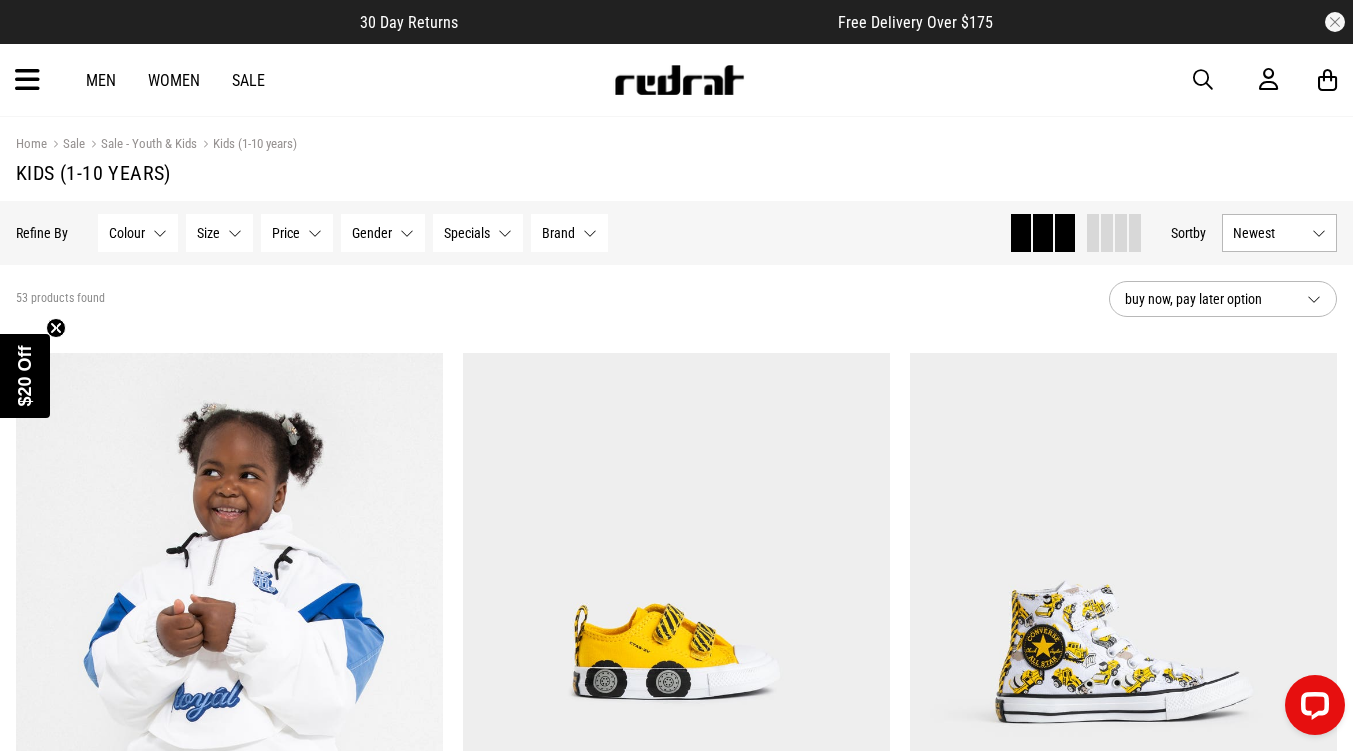 click on "Brand  None selected" at bounding box center [569, 233] 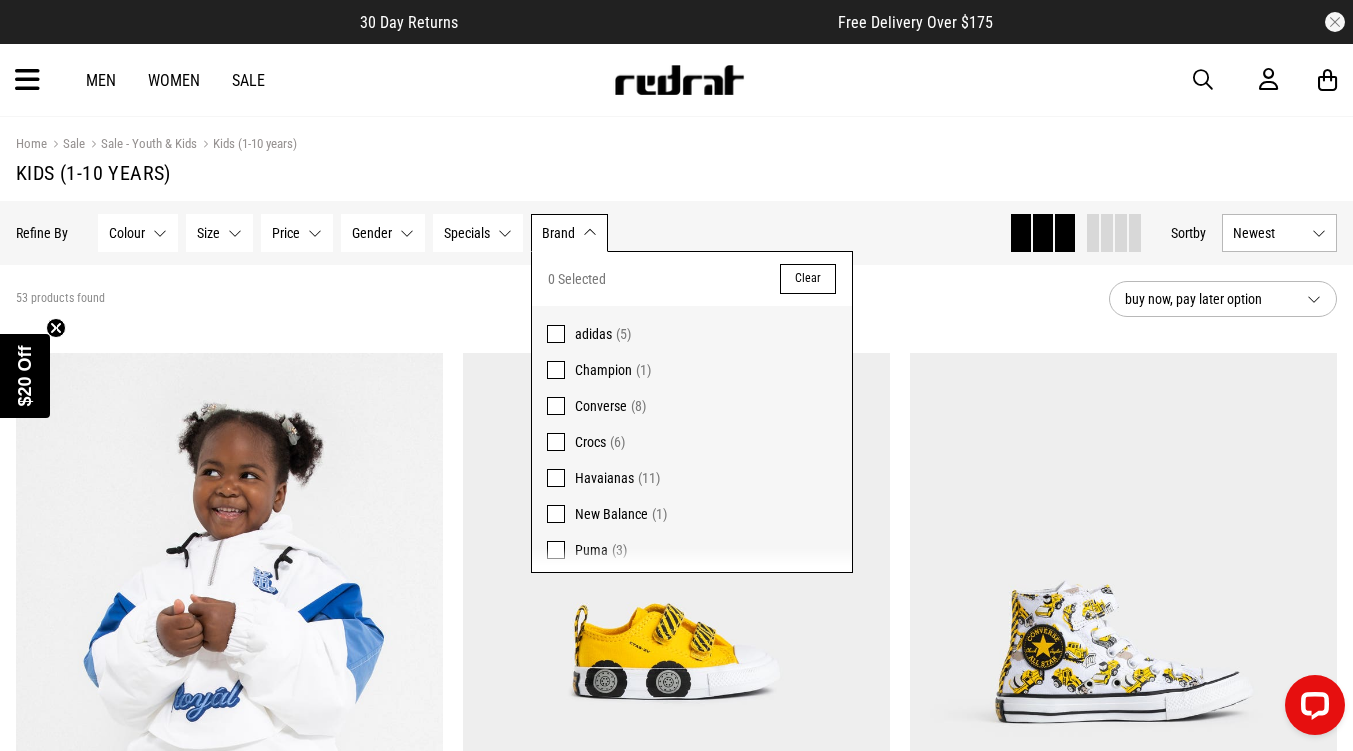 click at bounding box center (556, 406) 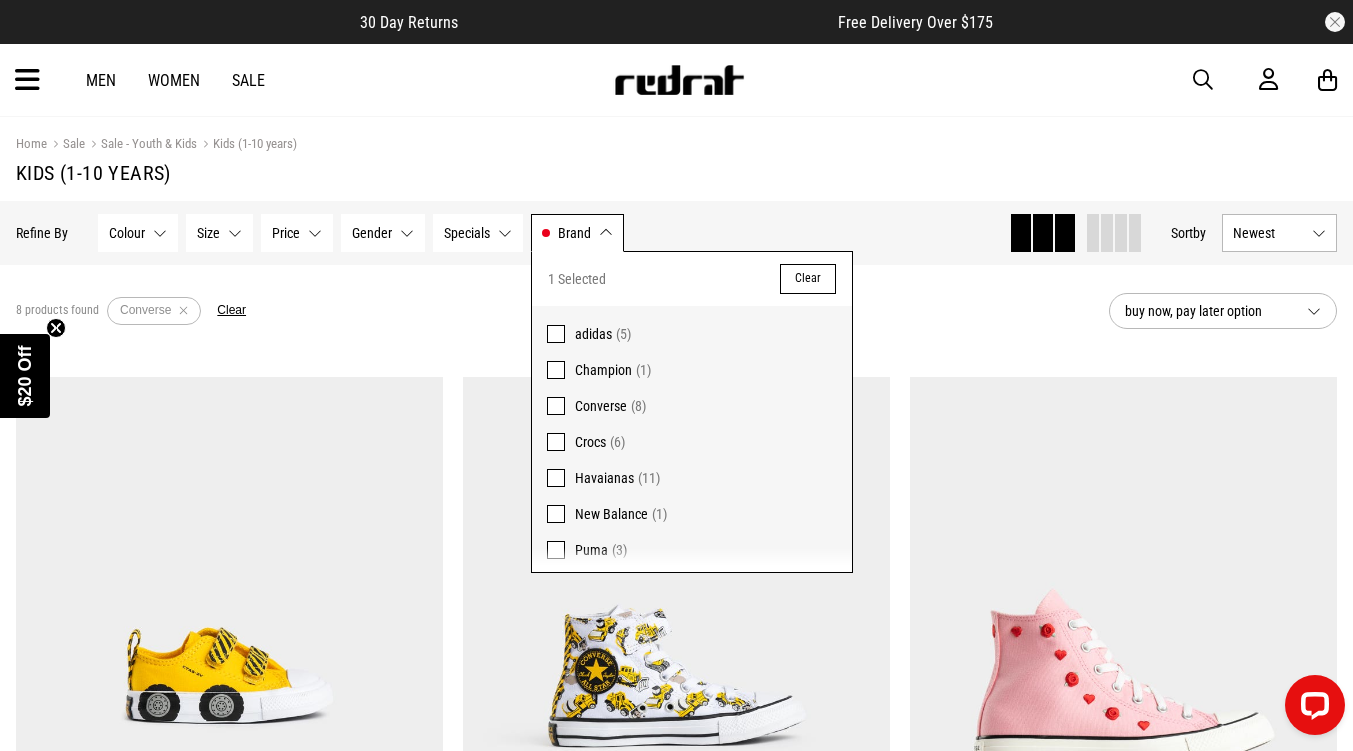 click on "8 products found   Active Filters Converse Clear" at bounding box center [554, 311] 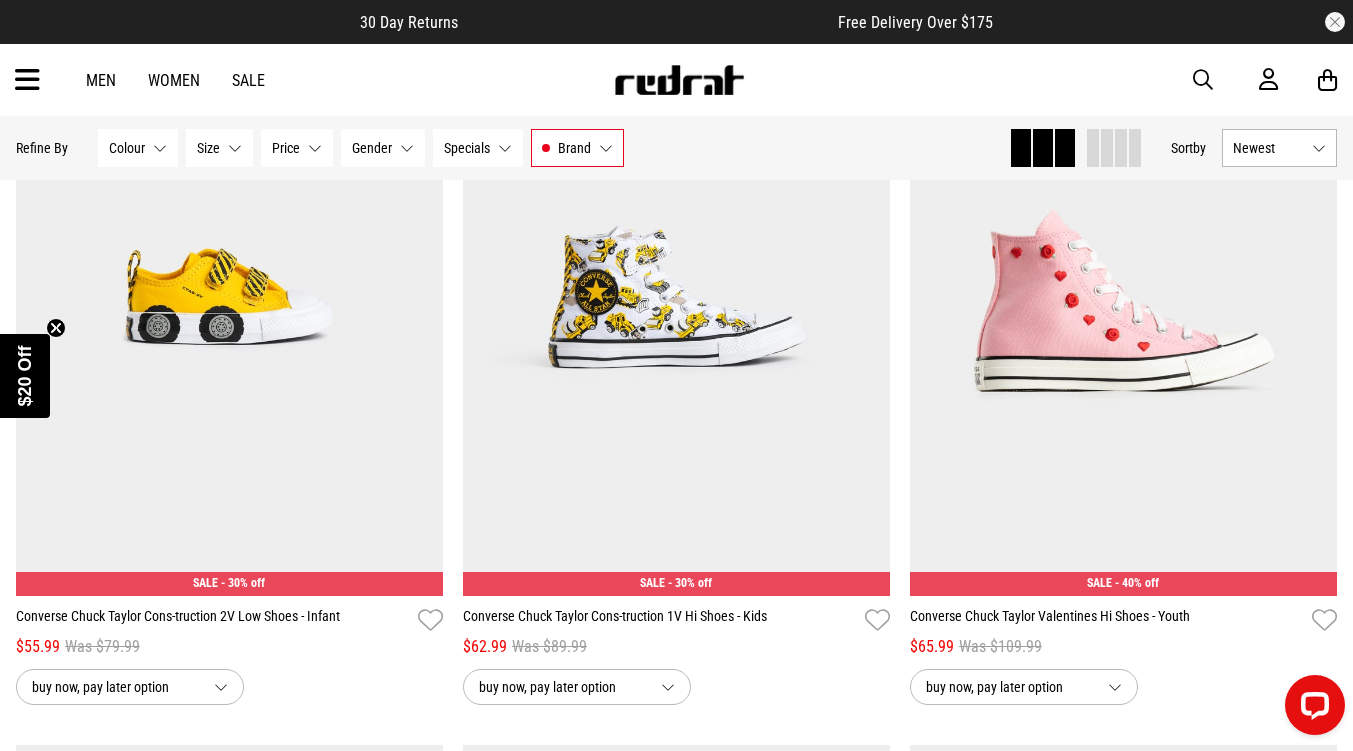 scroll, scrollTop: 378, scrollLeft: 0, axis: vertical 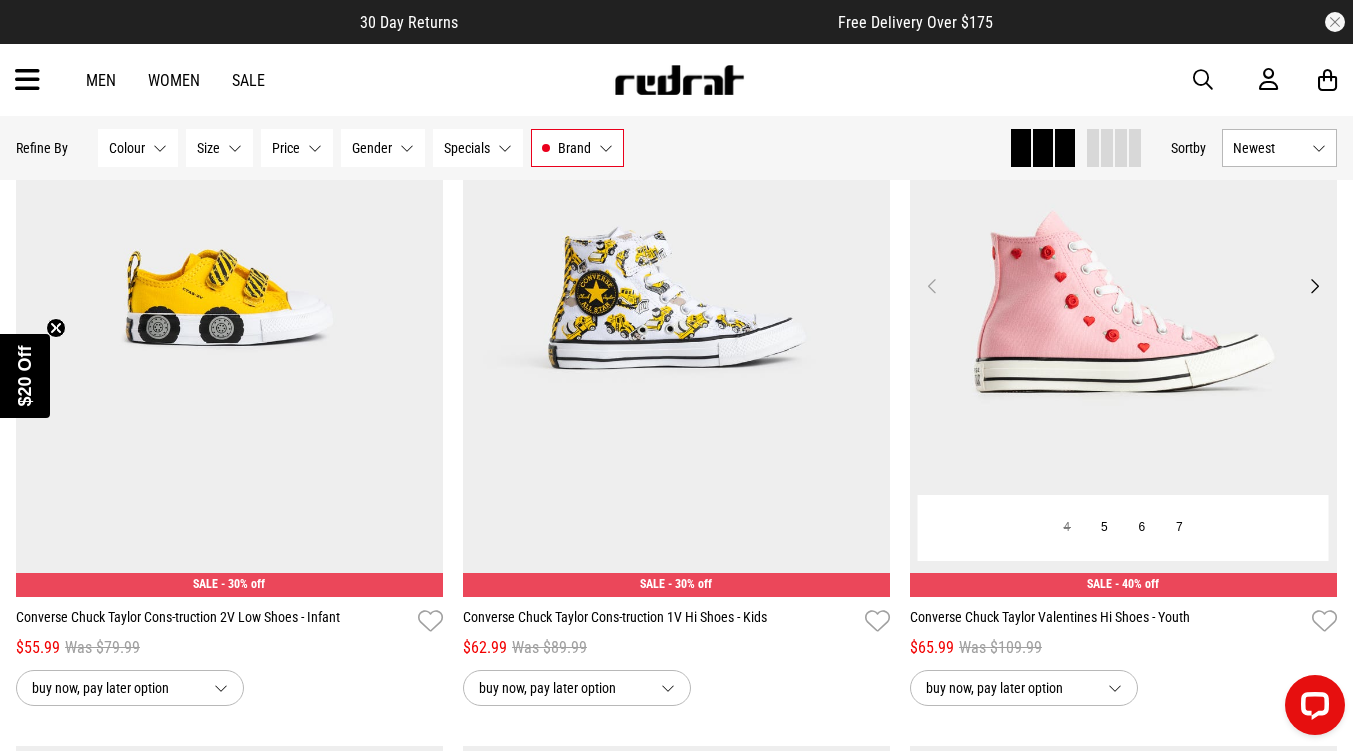 click at bounding box center [1123, 298] 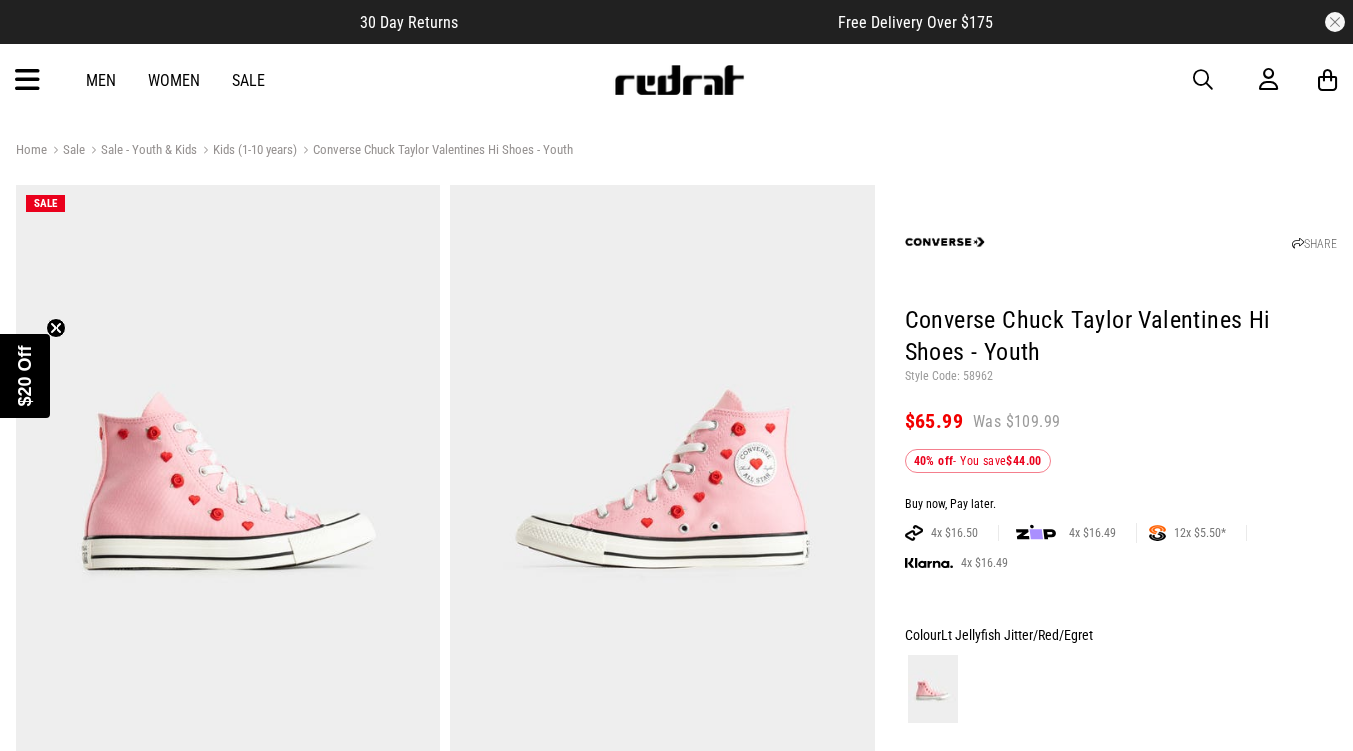 scroll, scrollTop: 0, scrollLeft: 0, axis: both 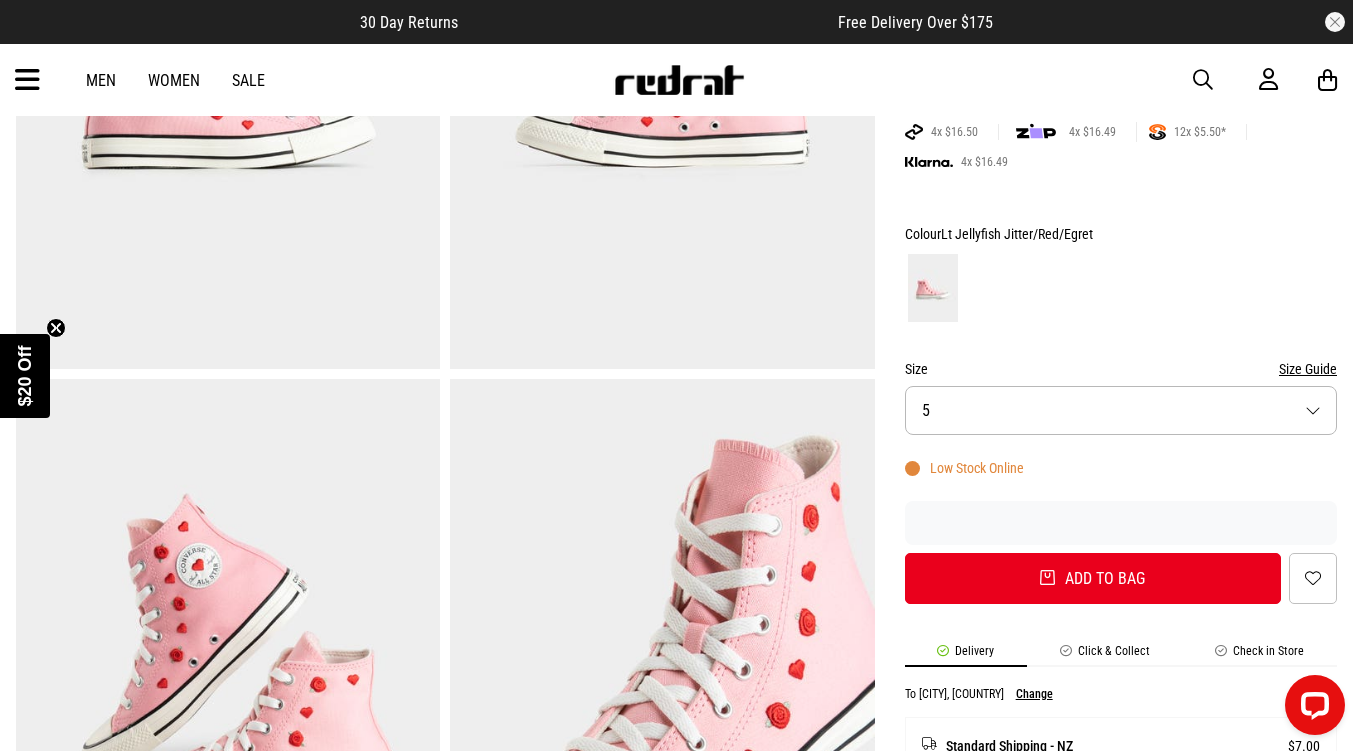 click on "Size 5" at bounding box center [1121, 410] 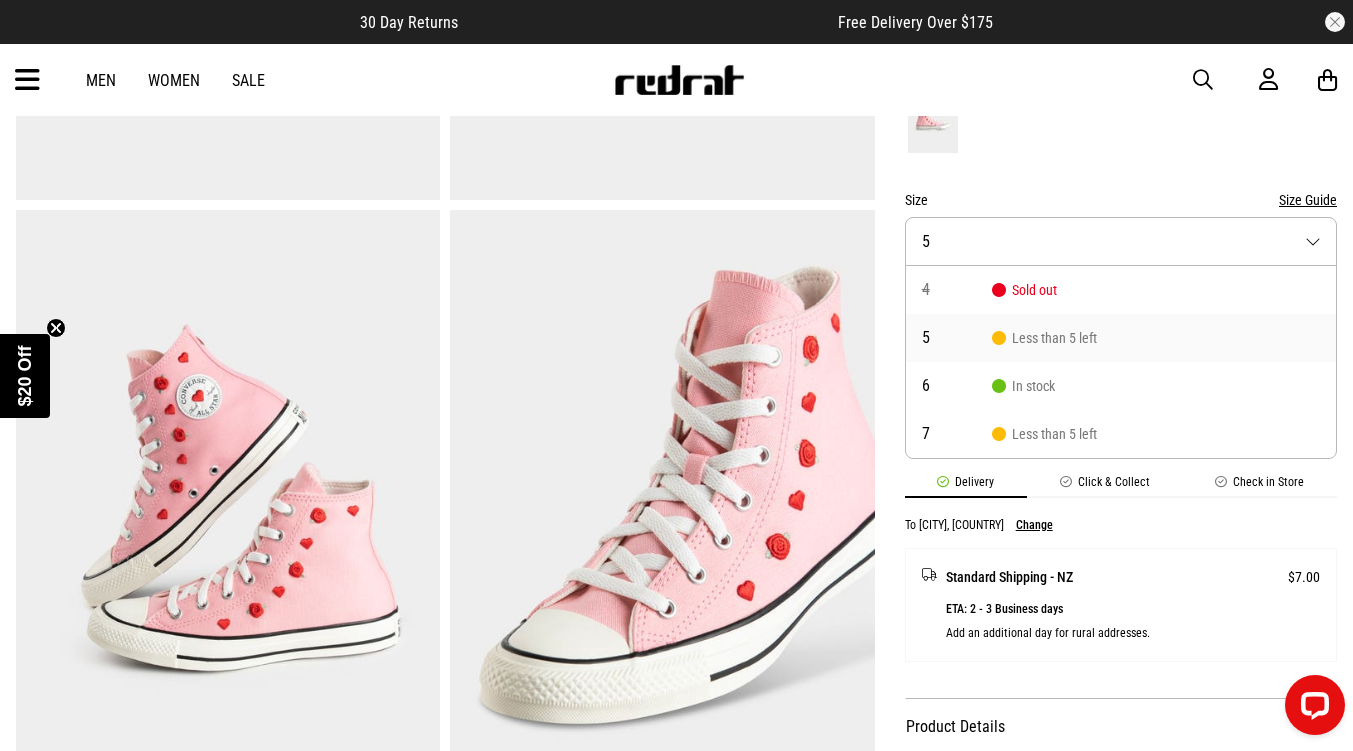 scroll, scrollTop: 571, scrollLeft: 0, axis: vertical 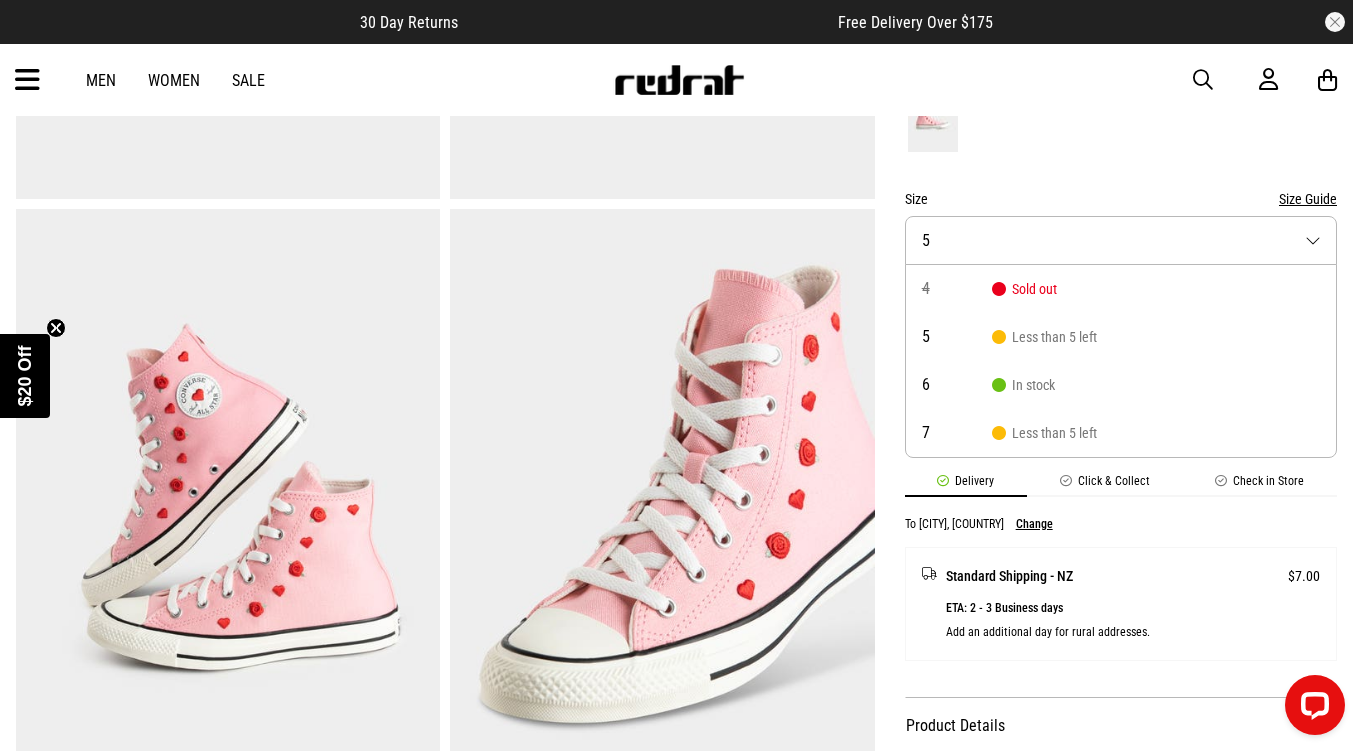 click on "SHARE    Converse Chuck Taylor Valentines Hi Shoes - Youth   Style Code: 58962   $65.99   Was $109.99   40% off   - You save  $44.00     Buy now, Pay later.     4x $16.50
4x $16.49   12x $5.50*     Based on total order value being over $80   4x $16.49      Colour  Lt Jellyfish Jitter/Red/Egret    Size   Size Guide   Size 5 4   Sold out 5   Less than 5 left 6   In stock 7   Less than 5 left   Low Stock Online       Add to bag     Add to wishlist    Delivery     Click & Collect     Check in Store      To [CITY], [COUNTRY]    Change     Standard Shipping - [COUNTRY]    $7.00   ETA: 2 - 3 Business days  Add an additional day for rural addresses.       Product Details   Product Details       Returns    30 day returns available. Click  here  for more info.        View the size table" at bounding box center (1106, 506) 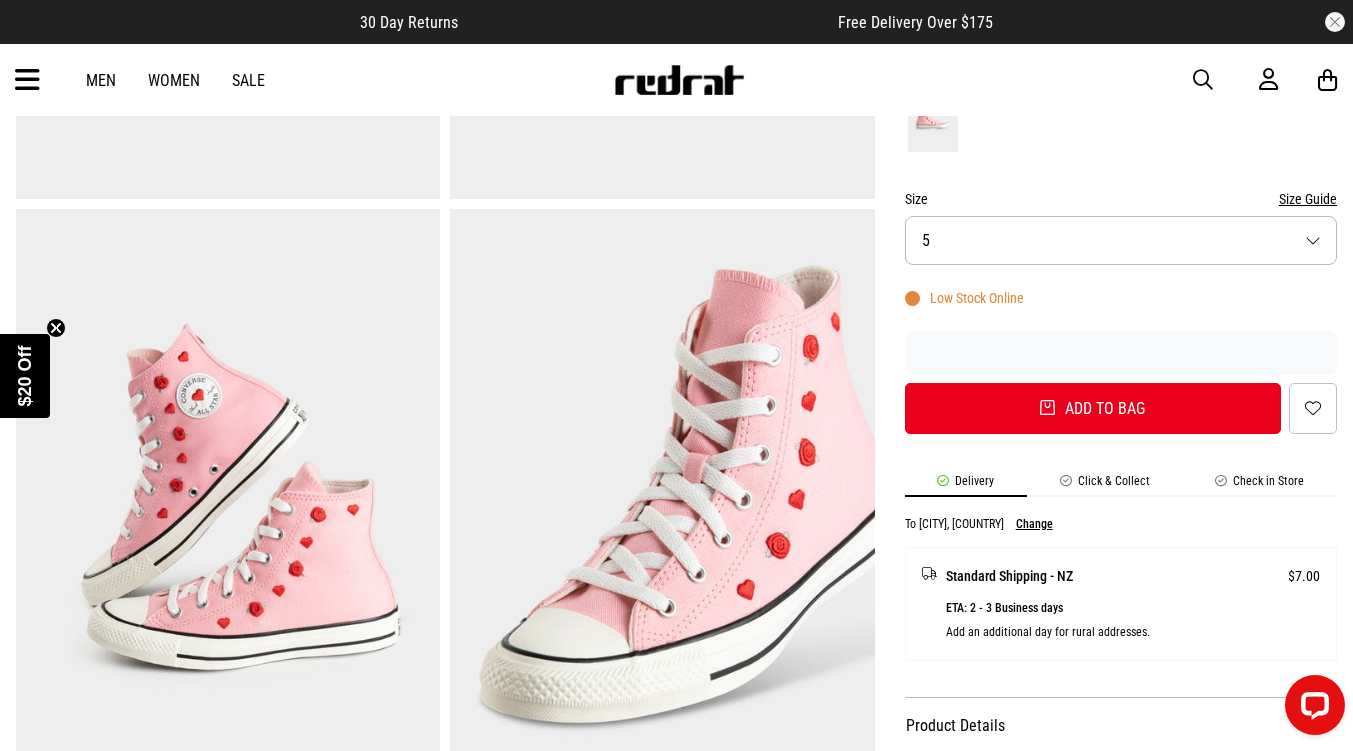 click on "Size 5" at bounding box center (1121, 240) 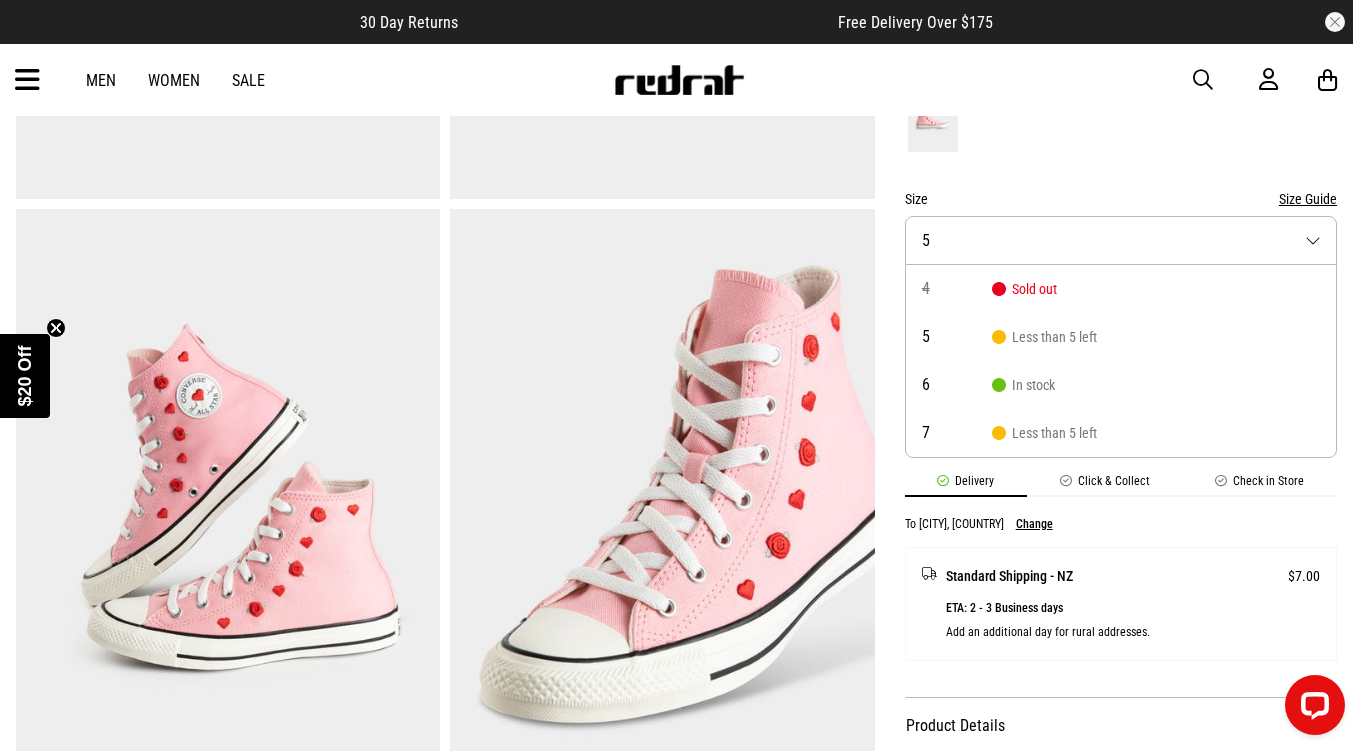 click on "SHARE    Converse Chuck Taylor Valentines Hi Shoes - Youth   Style Code: 58962   $65.99   Was $109.99   40% off   - You save  $44.00     Buy now, Pay later.     4x $16.50
4x $16.49   12x $5.50*     Based on total order value being over $80   4x $16.49      Colour  Lt Jellyfish Jitter/Red/Egret    Size   Size Guide   Size 5 4   Sold out 5   Less than 5 left 6   In stock 7   Less than 5 left   Low Stock Online       Add to bag     Add to wishlist    Delivery     Click & Collect     Check in Store      To [CITY], [COUNTRY]    Change     Standard Shipping - [COUNTRY]    $7.00   ETA: 2 - 3 Business days  Add an additional day for rural addresses.       Product Details   Product Details       Returns    30 day returns available. Click  here  for more info.        View the size table" at bounding box center (1106, 506) 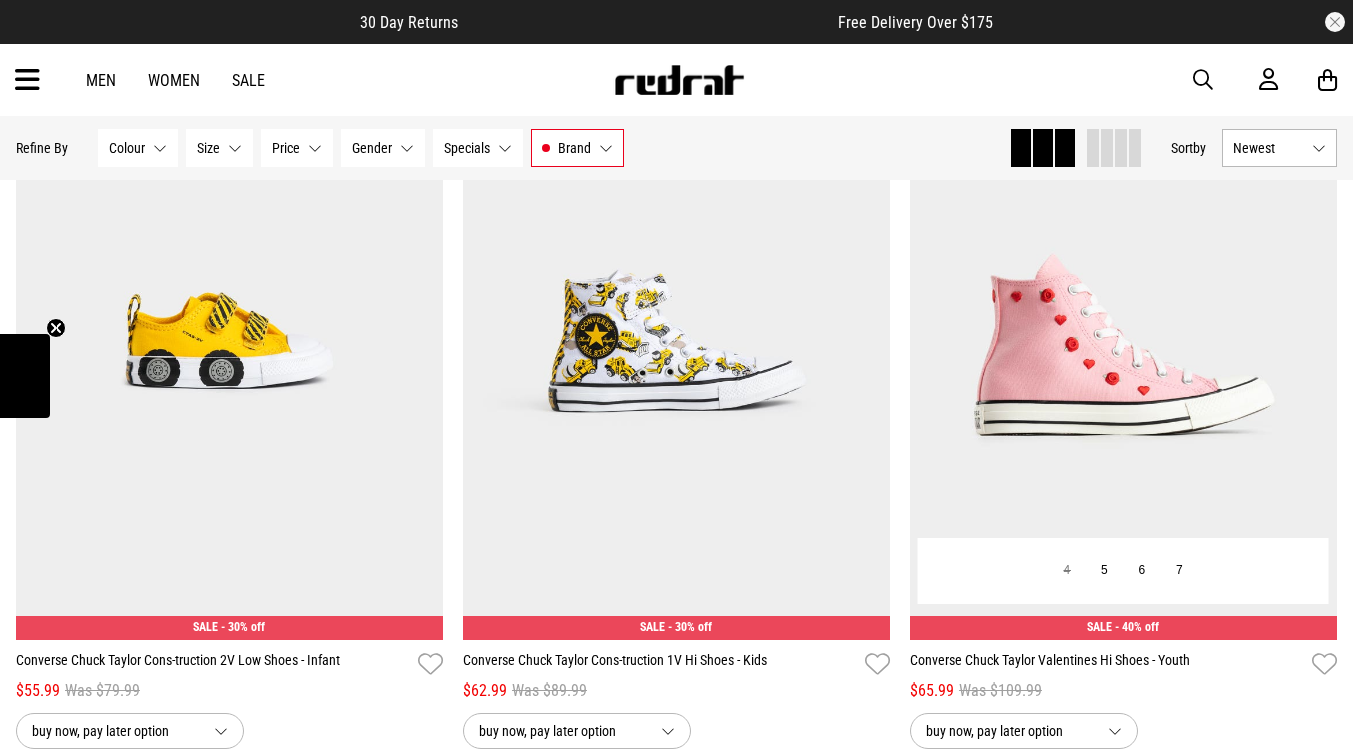 scroll, scrollTop: 335, scrollLeft: 0, axis: vertical 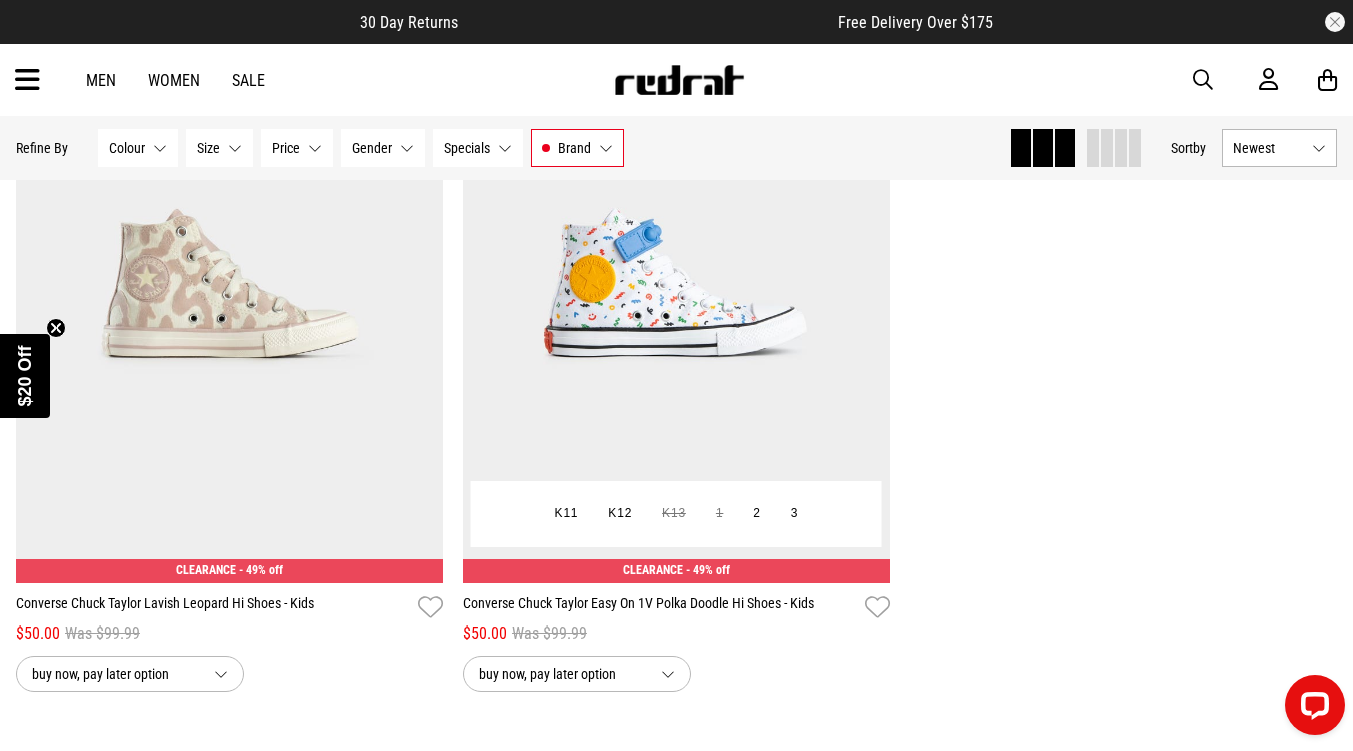 click at bounding box center (676, 285) 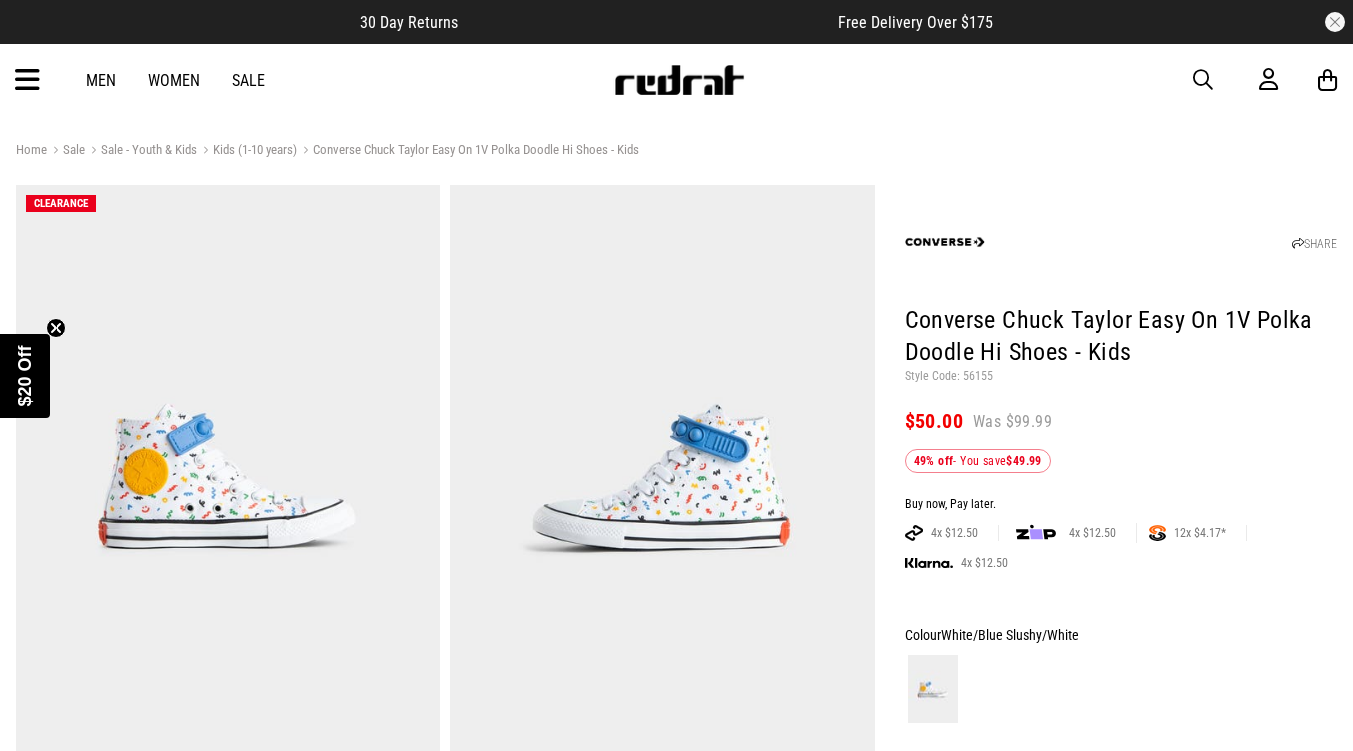 scroll, scrollTop: 0, scrollLeft: 0, axis: both 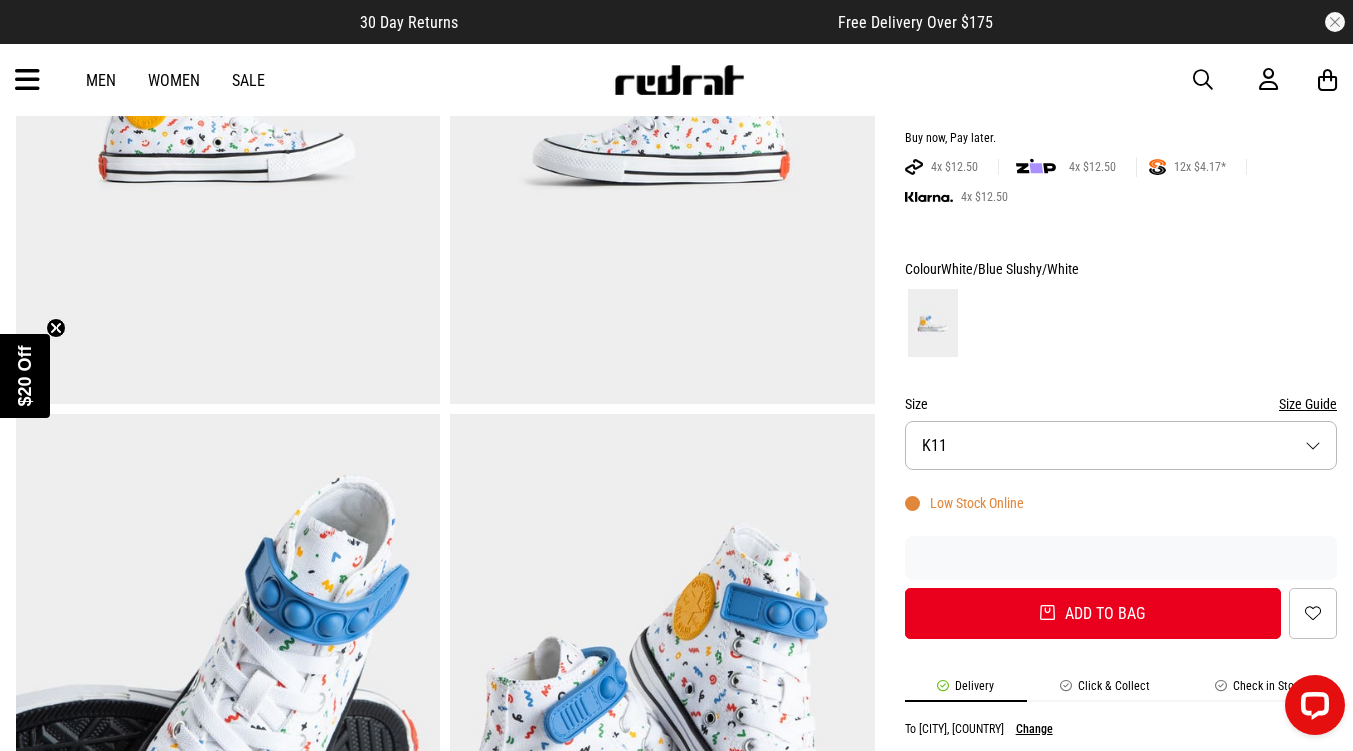 click on "Size K11" at bounding box center (1121, 445) 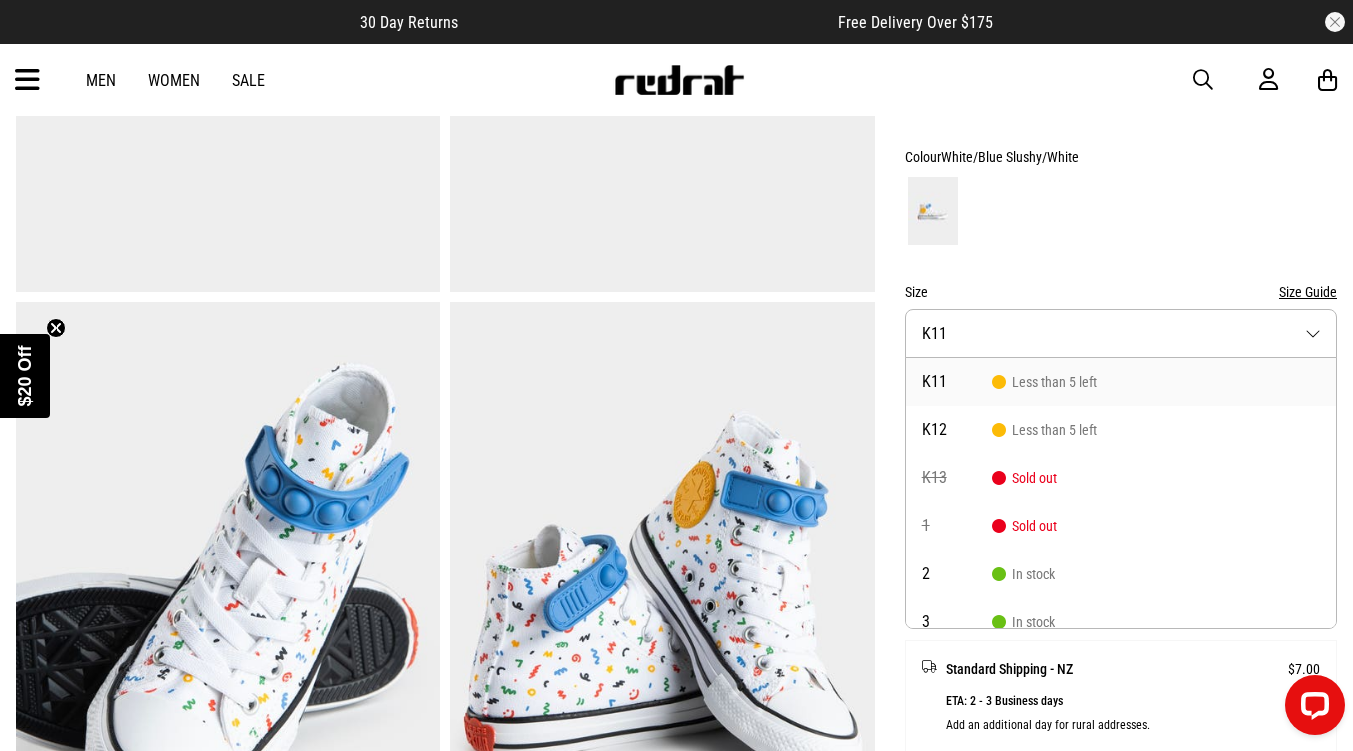 scroll, scrollTop: 479, scrollLeft: 0, axis: vertical 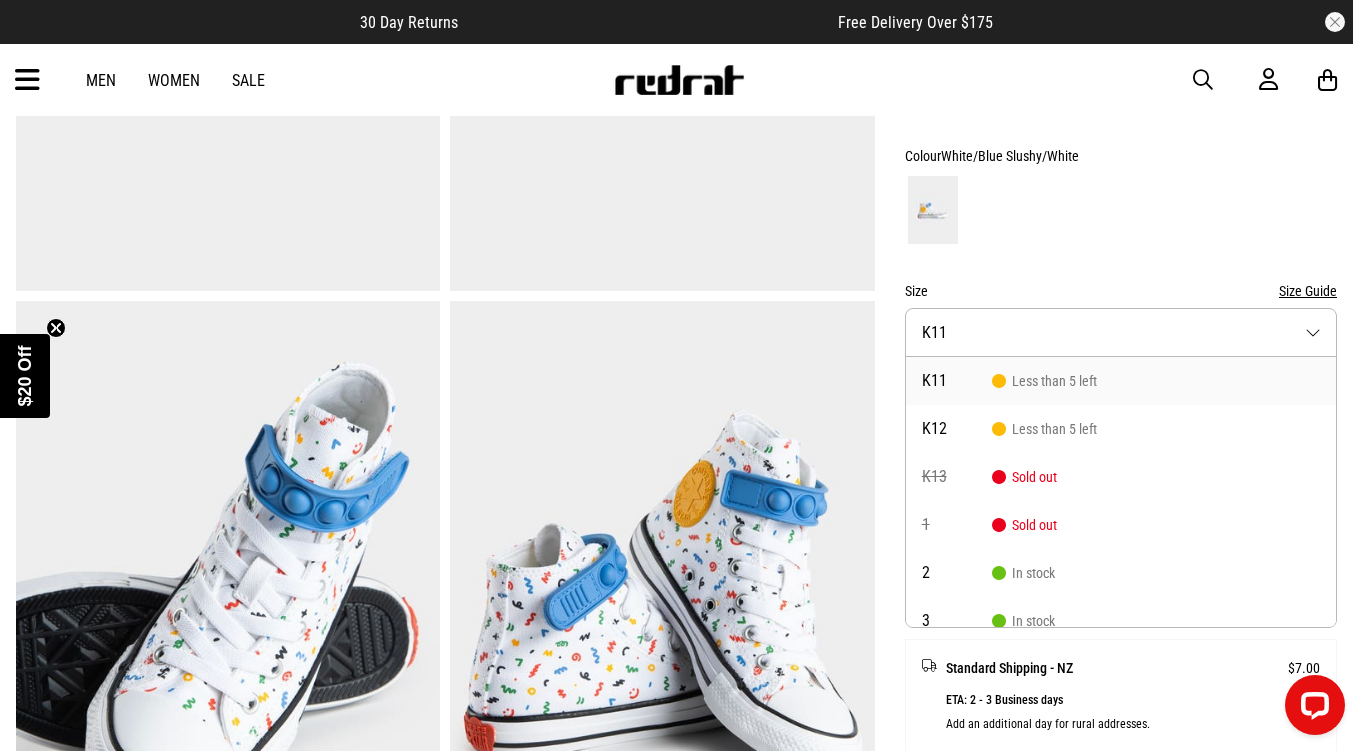 click on "Sold out" at bounding box center [1024, 525] 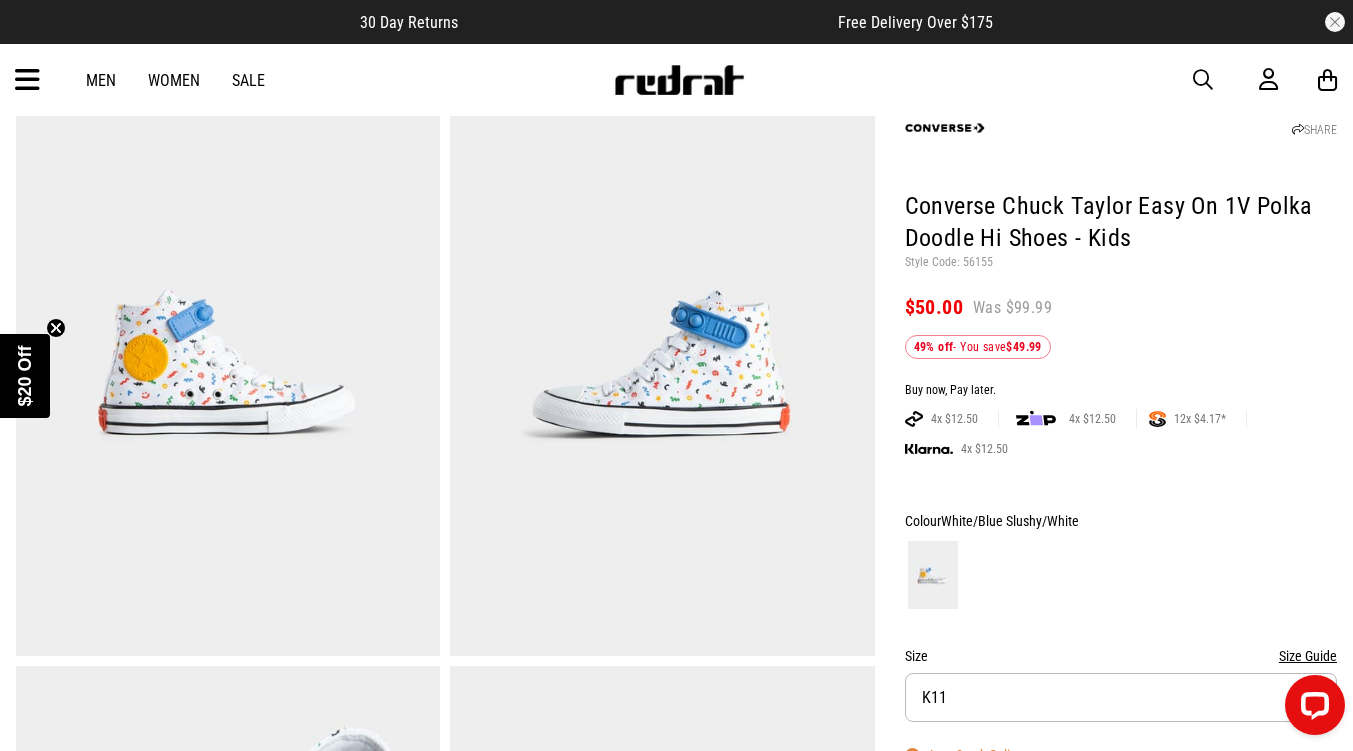 scroll, scrollTop: 0, scrollLeft: 0, axis: both 